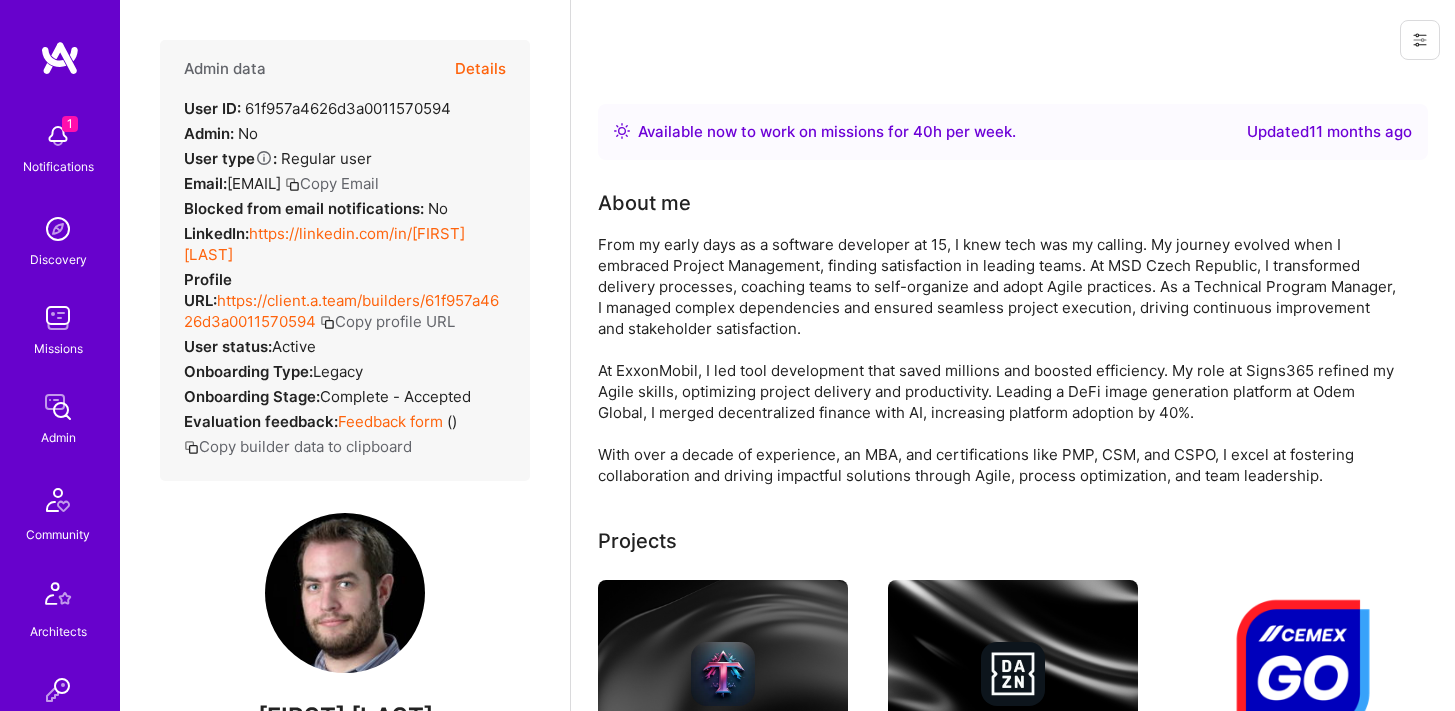 scroll, scrollTop: 0, scrollLeft: 0, axis: both 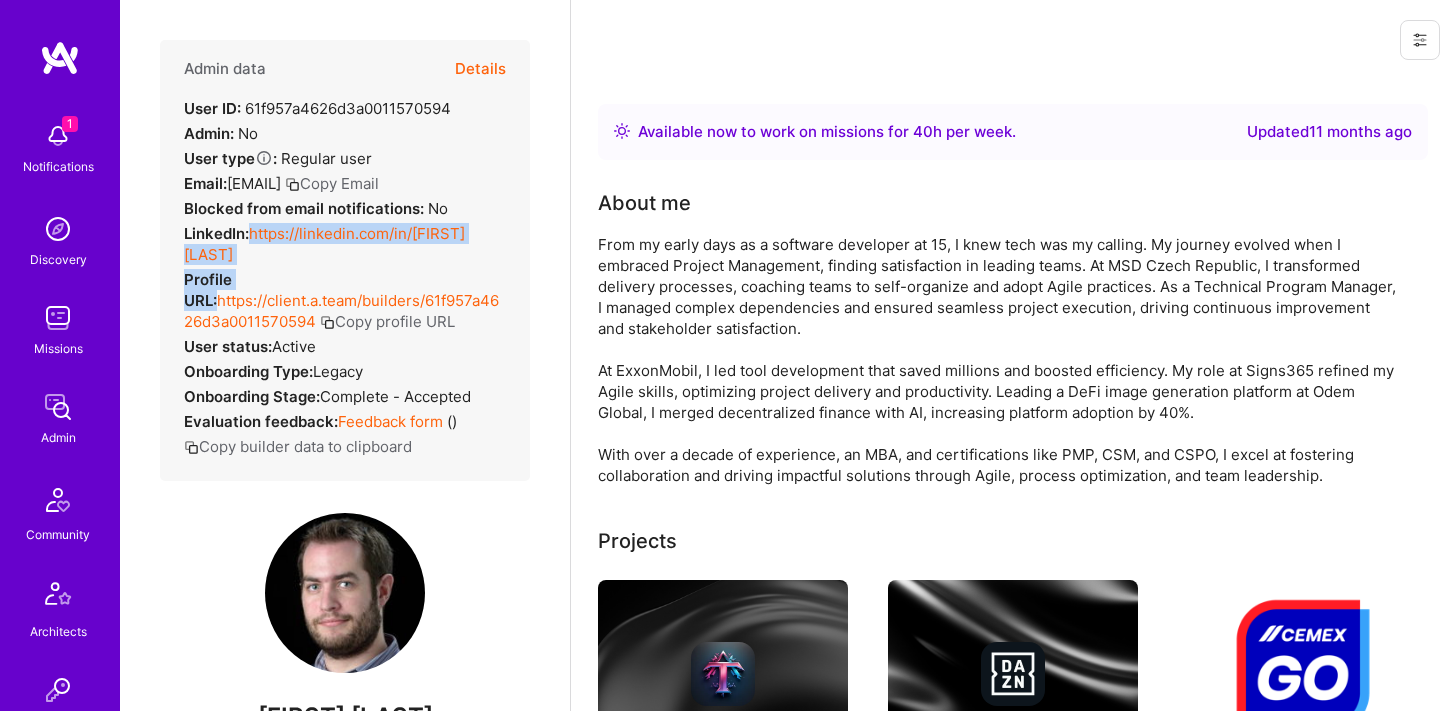 click on "Details" at bounding box center [480, 69] 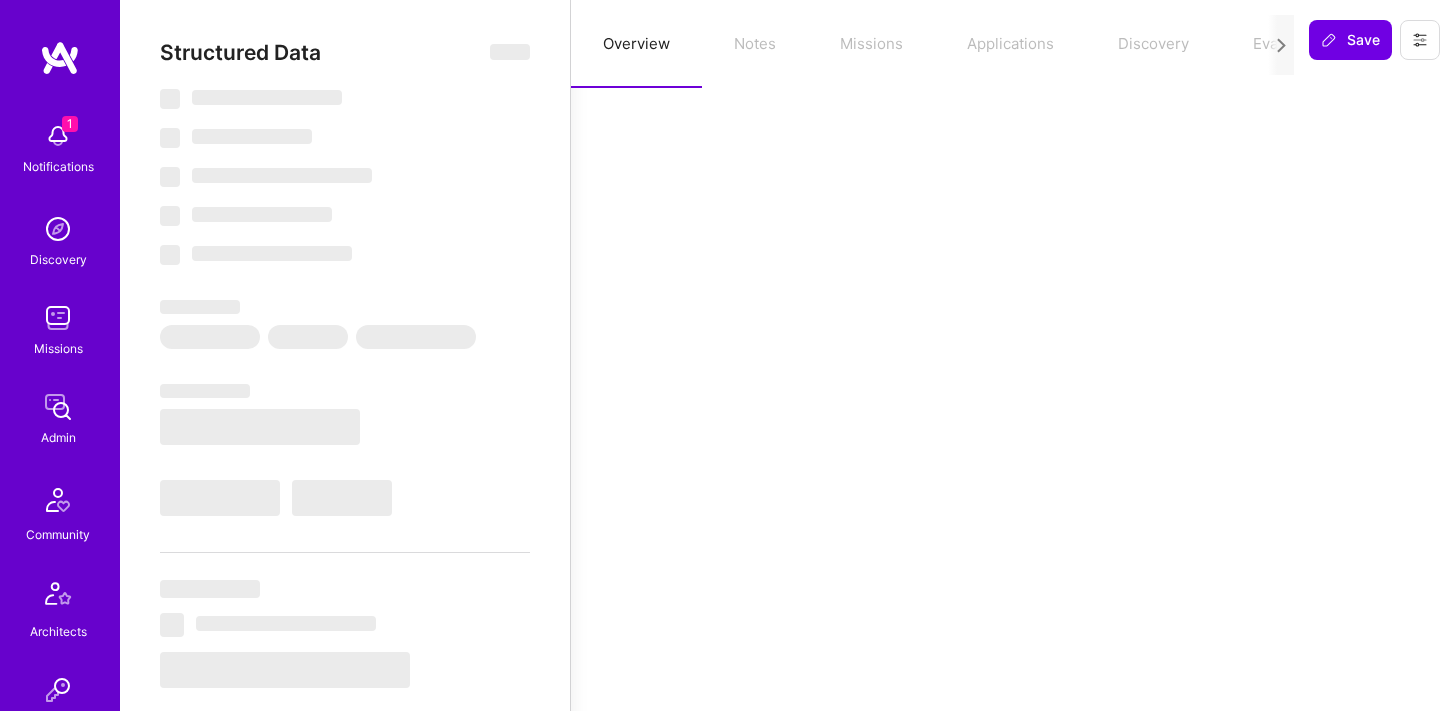 click on "Overview Notes Missions Applications Discovery Evaluation" at bounding box center [932, 44] 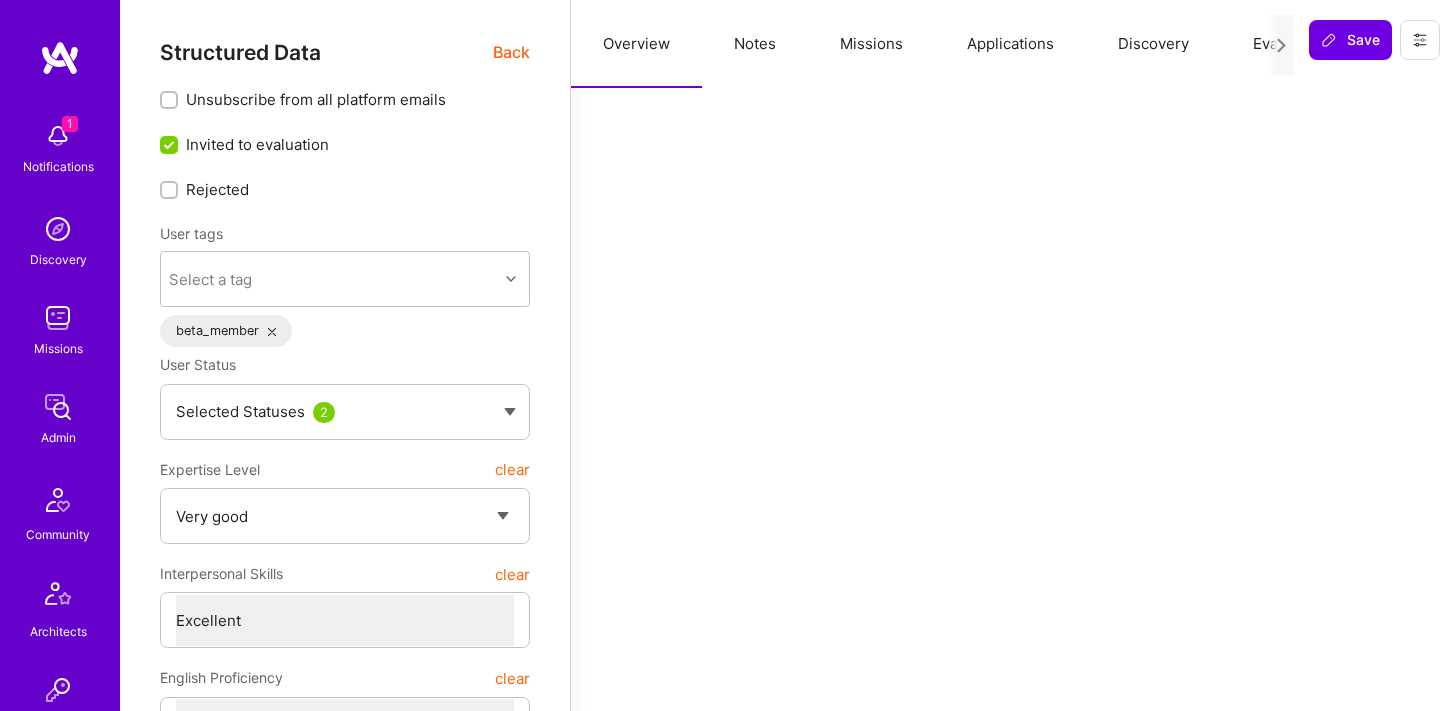 click on "Notes" at bounding box center [755, 44] 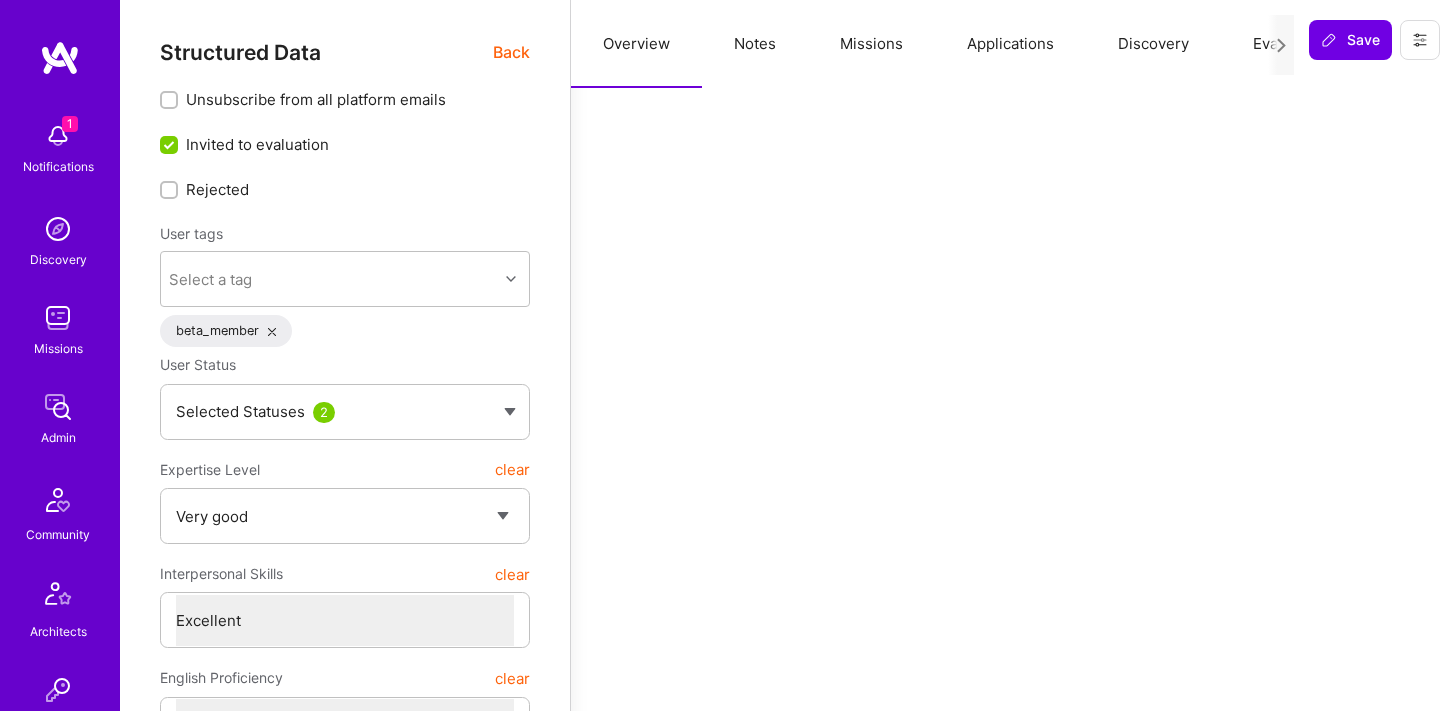 type on "x" 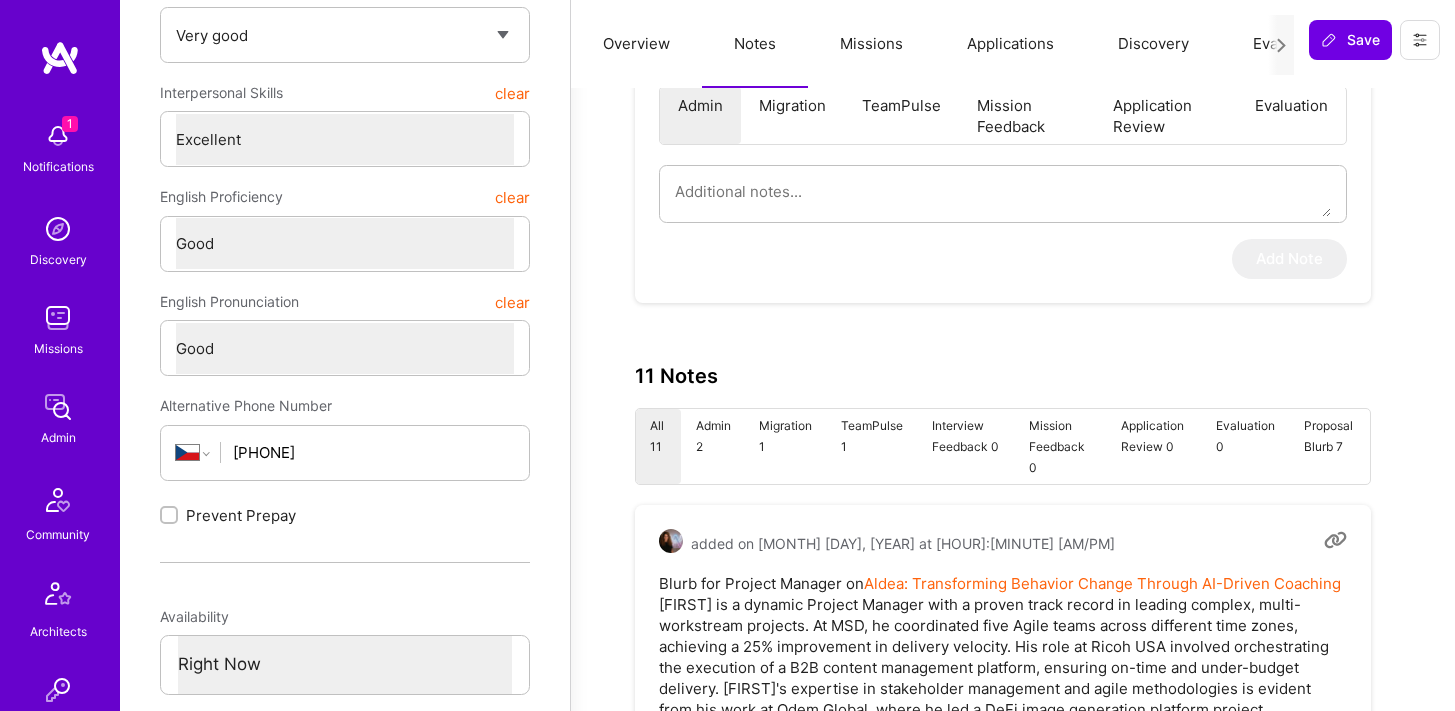 scroll, scrollTop: 503, scrollLeft: 0, axis: vertical 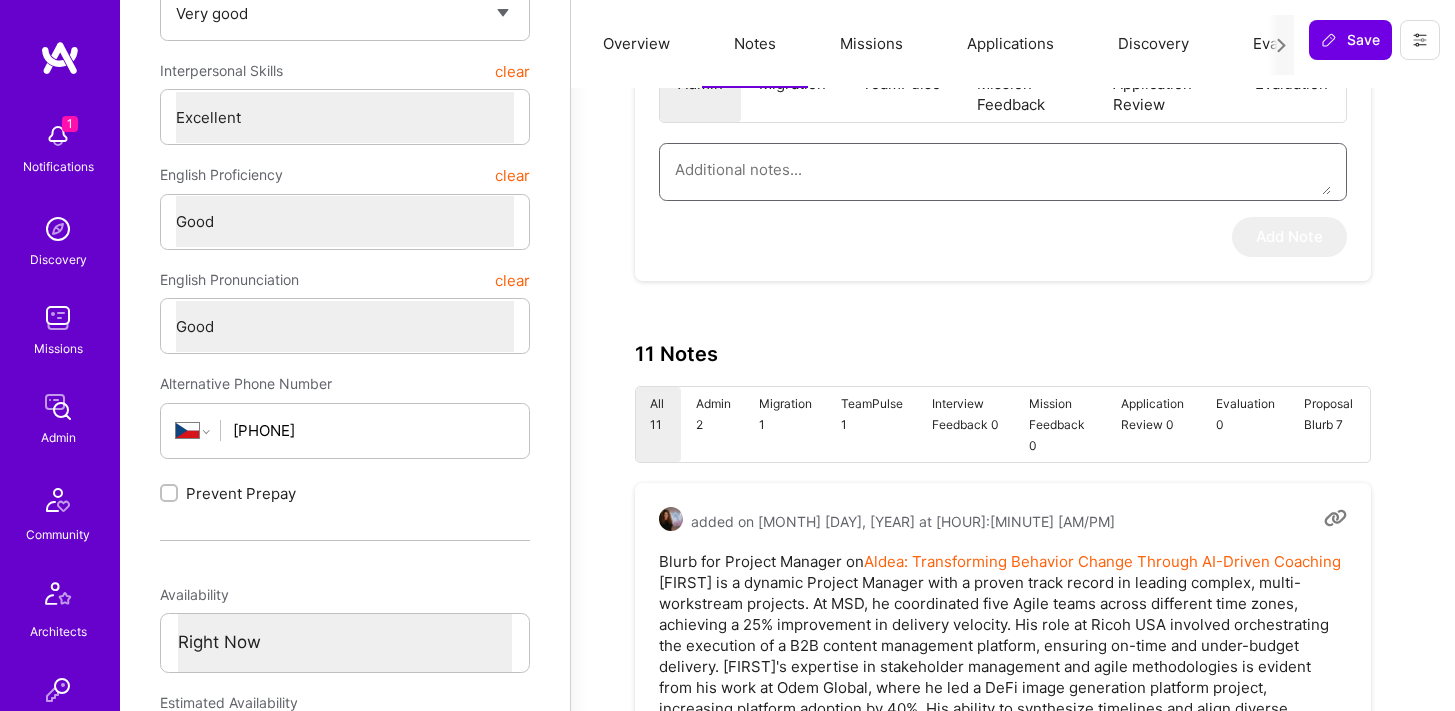 click at bounding box center [1003, 169] 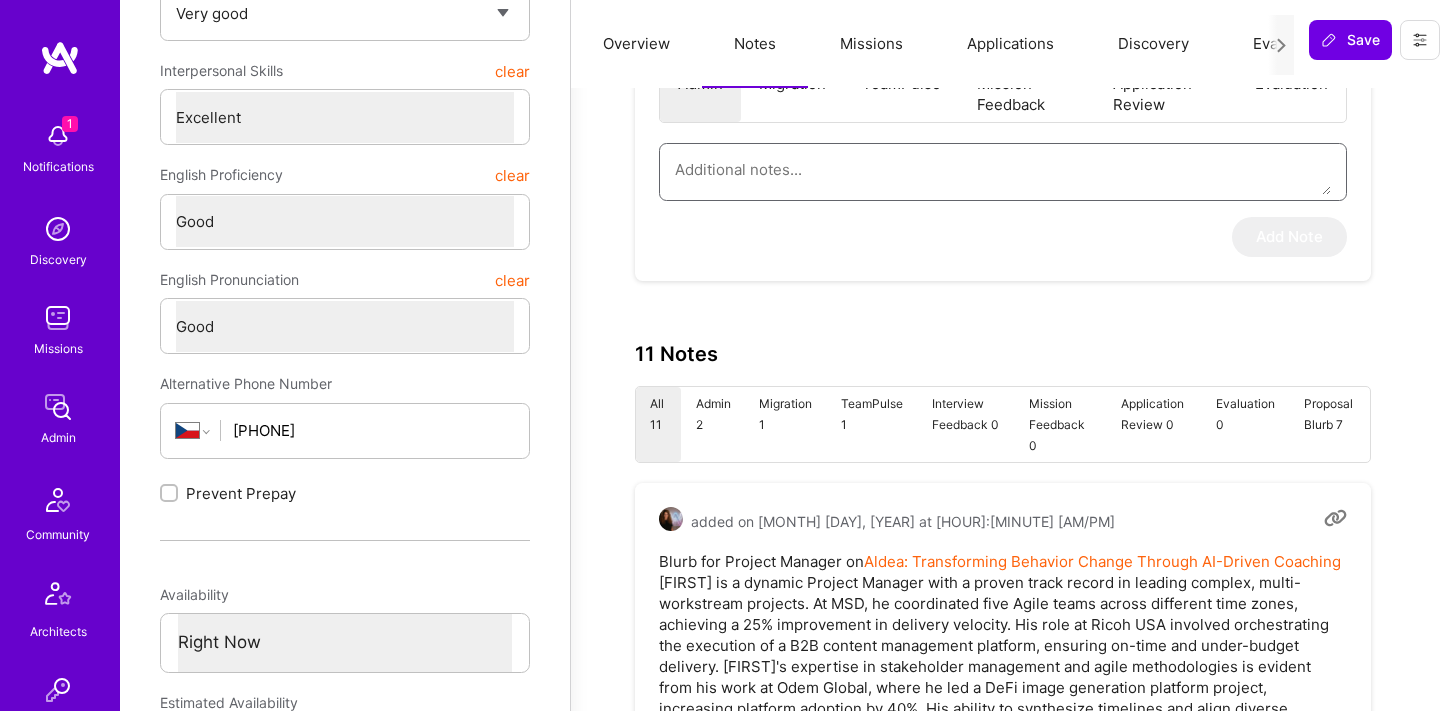 paste on "This is a summary of Federico Zablotzky for the AI Guild and Healthcare Circle.
Federico is a Technical Project Manager with experience leading AI-driven product builds and digital transformation projects, including at MSD, where he explored AI use cases for clinical documentation. He positions himself as a bridge between technical and non-technical teams, with strengths in structured delivery and strategic alignment. In healthcare, he focused on identifying AI opportunities within compliance-heavy environments, collaborating with data scientists to scope infrastructure and model needs." 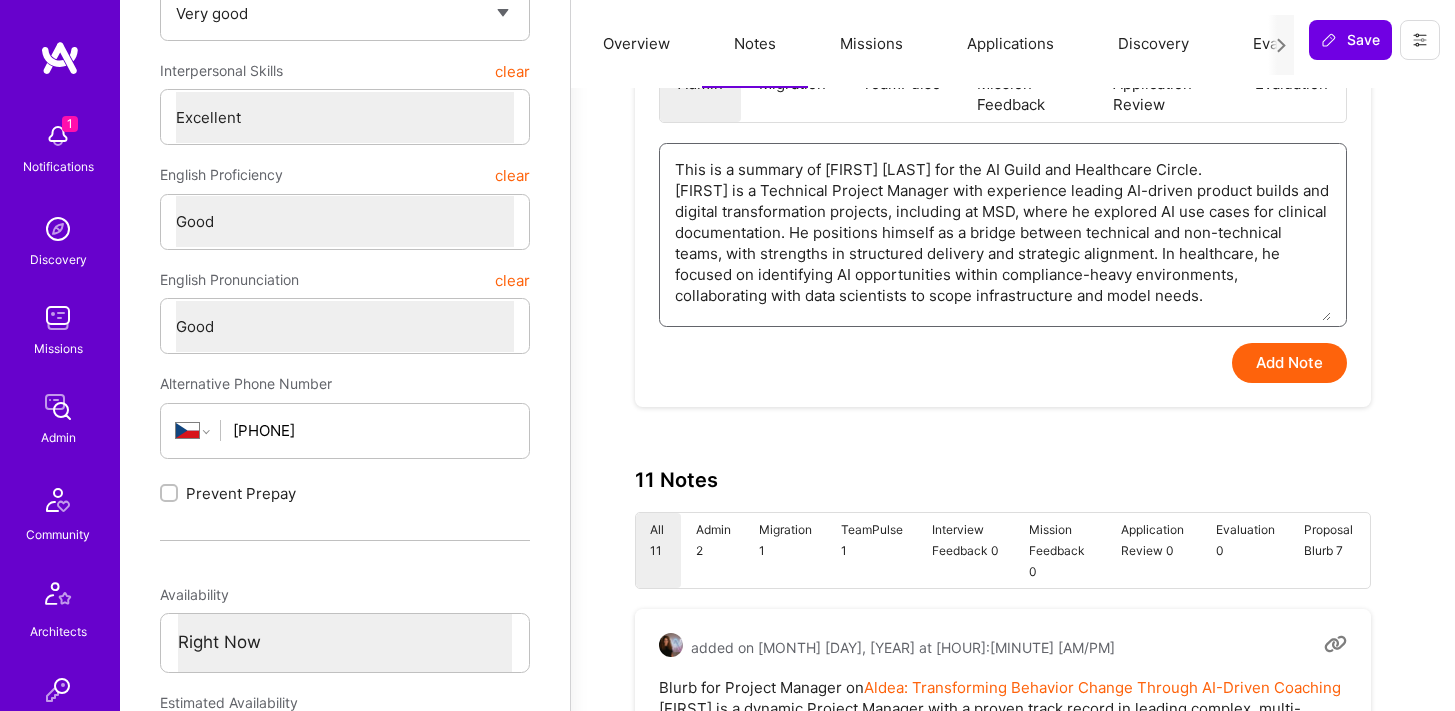 click on "This is a summary of Federico Zablotzky for the AI Guild and Healthcare Circle.
Federico is a Technical Project Manager with experience leading AI-driven product builds and digital transformation projects, including at MSD, where he explored AI use cases for clinical documentation. He positions himself as a bridge between technical and non-technical teams, with strengths in structured delivery and strategic alignment. In healthcare, he focused on identifying AI opportunities within compliance-heavy environments, collaborating with data scientists to scope infrastructure and model needs." at bounding box center [1003, 232] 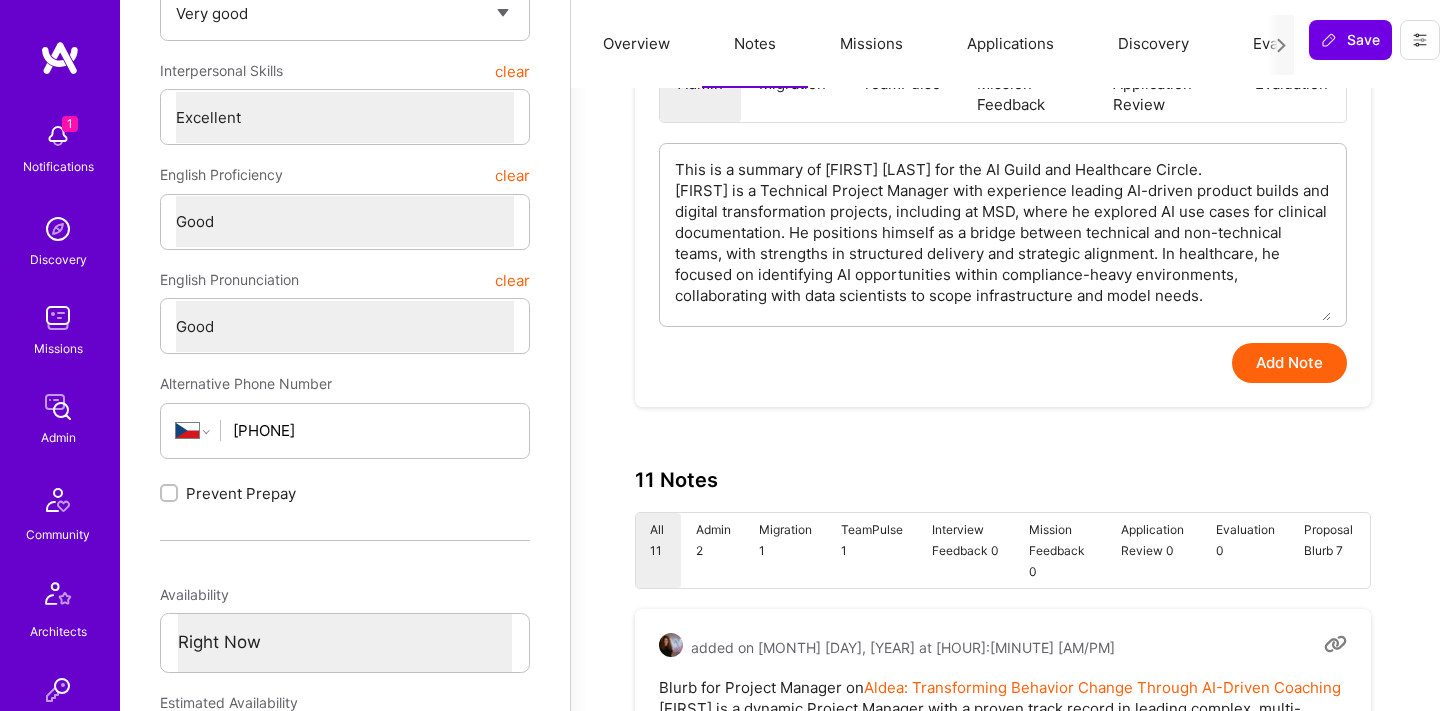 click on "Add Note" at bounding box center [1289, 363] 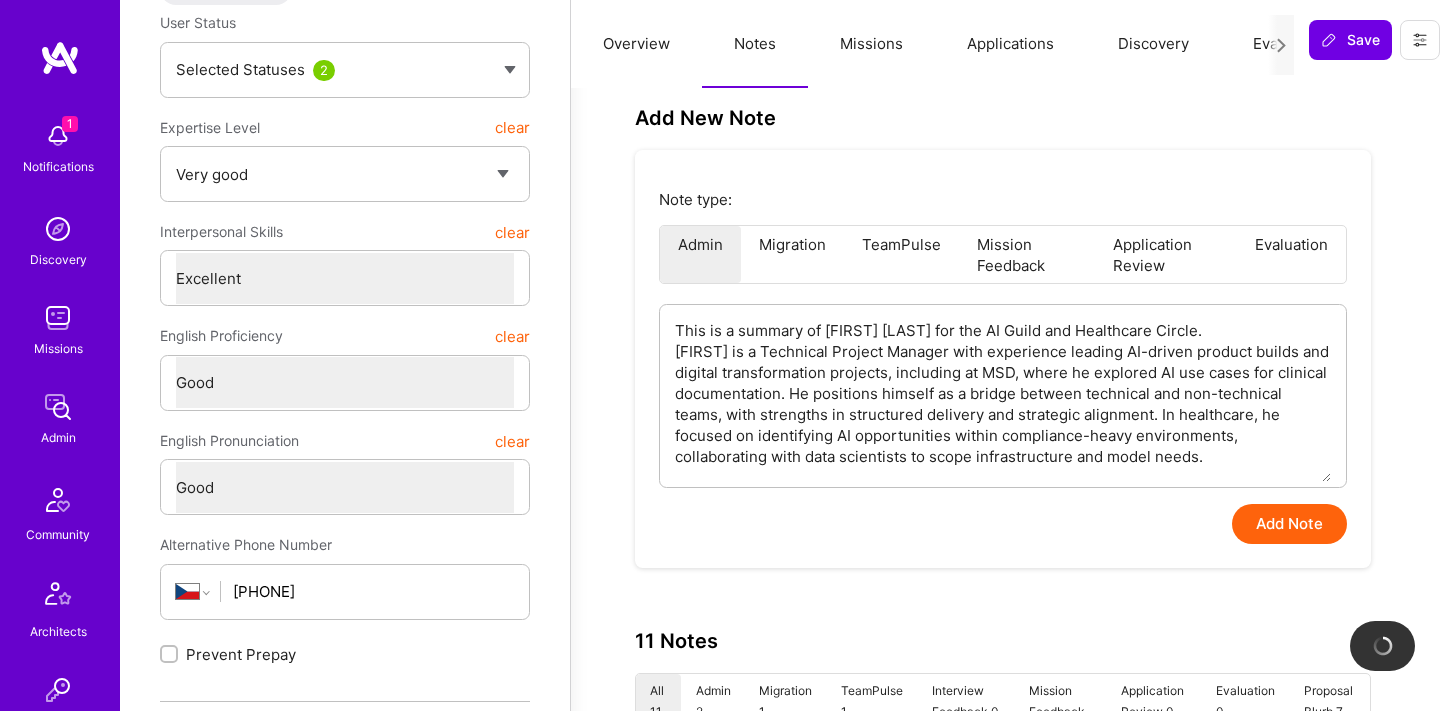 scroll, scrollTop: 167, scrollLeft: 0, axis: vertical 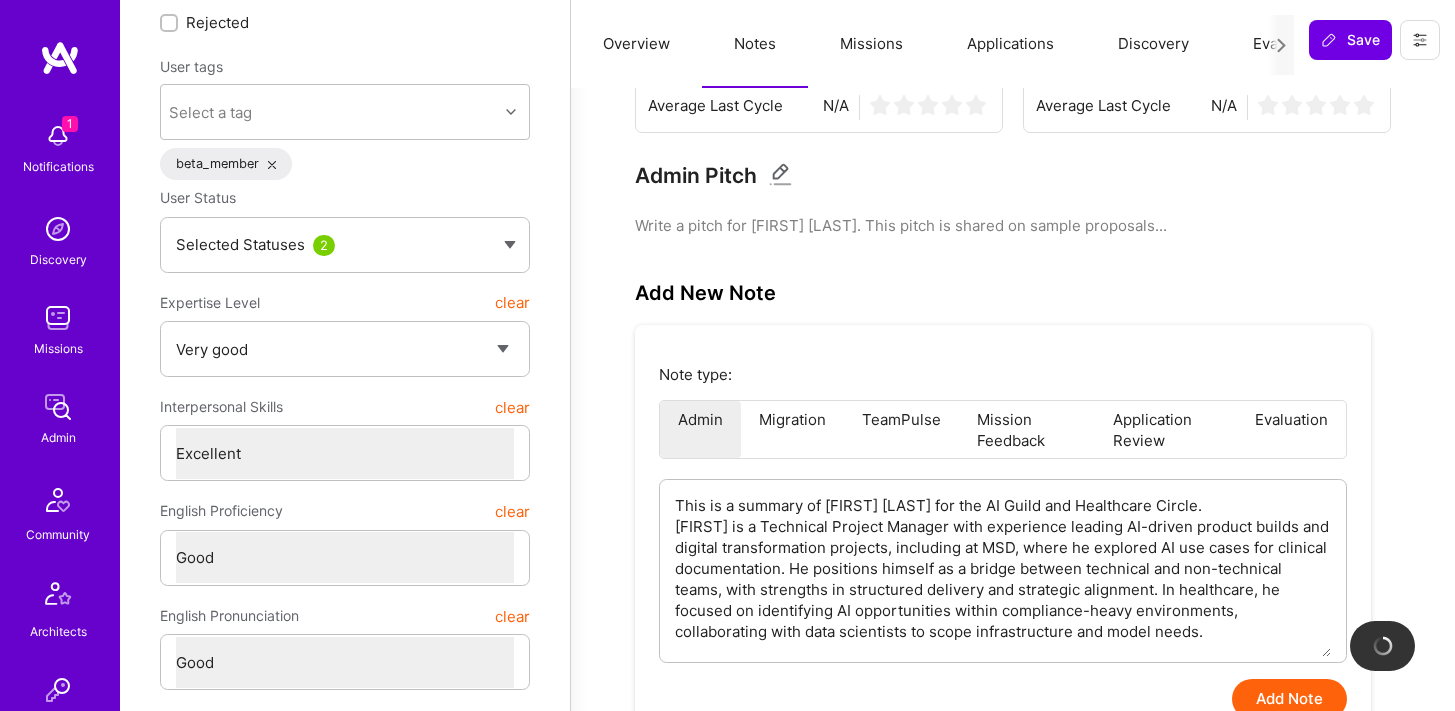 type on "x" 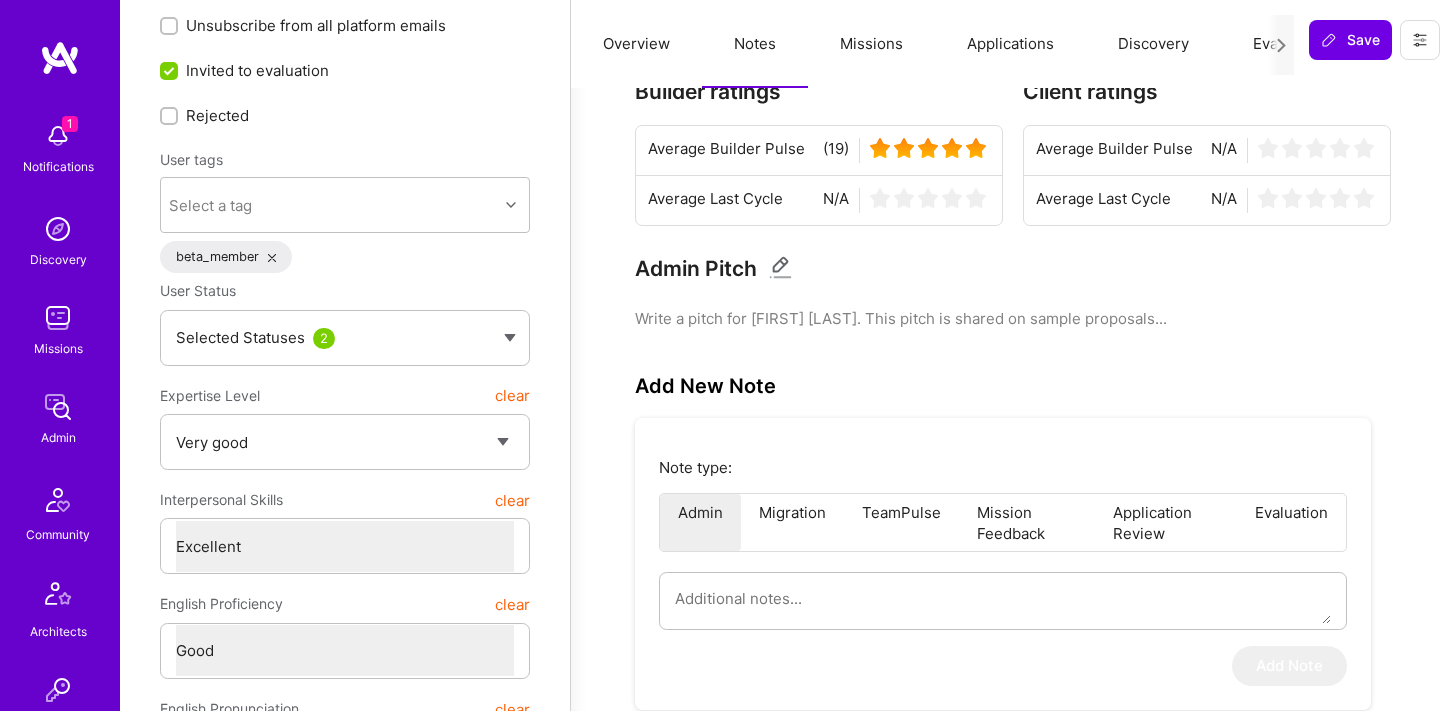 scroll, scrollTop: 0, scrollLeft: 0, axis: both 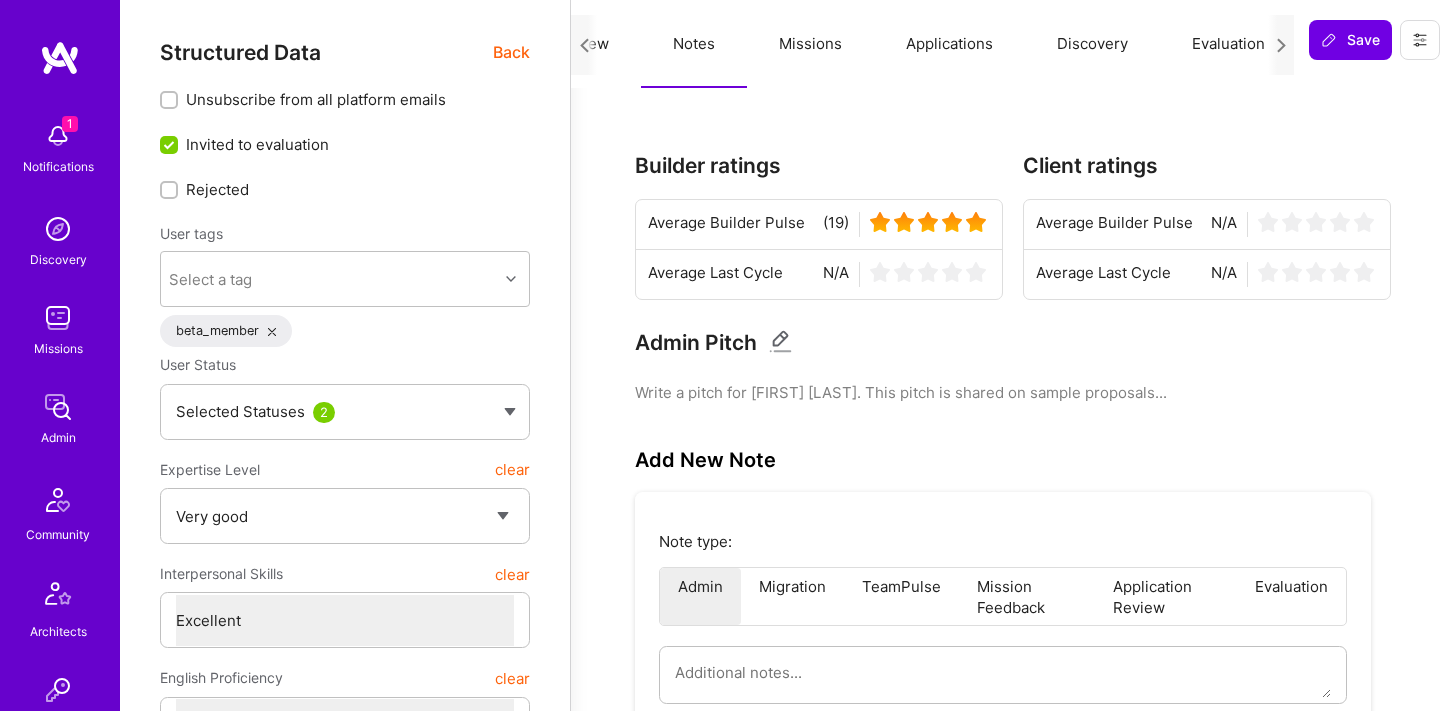 click on "Evaluation" at bounding box center [1228, 44] 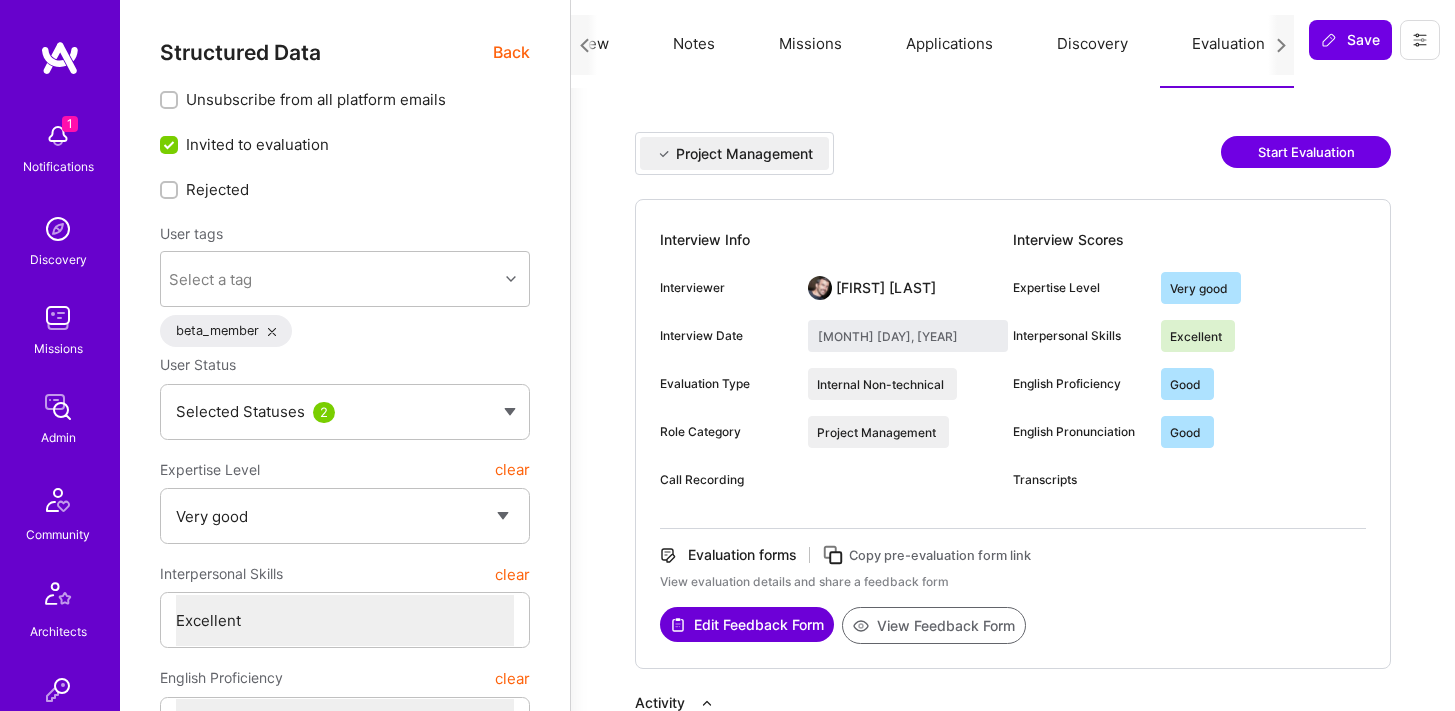 click on "View Feedback Form" at bounding box center [934, 625] 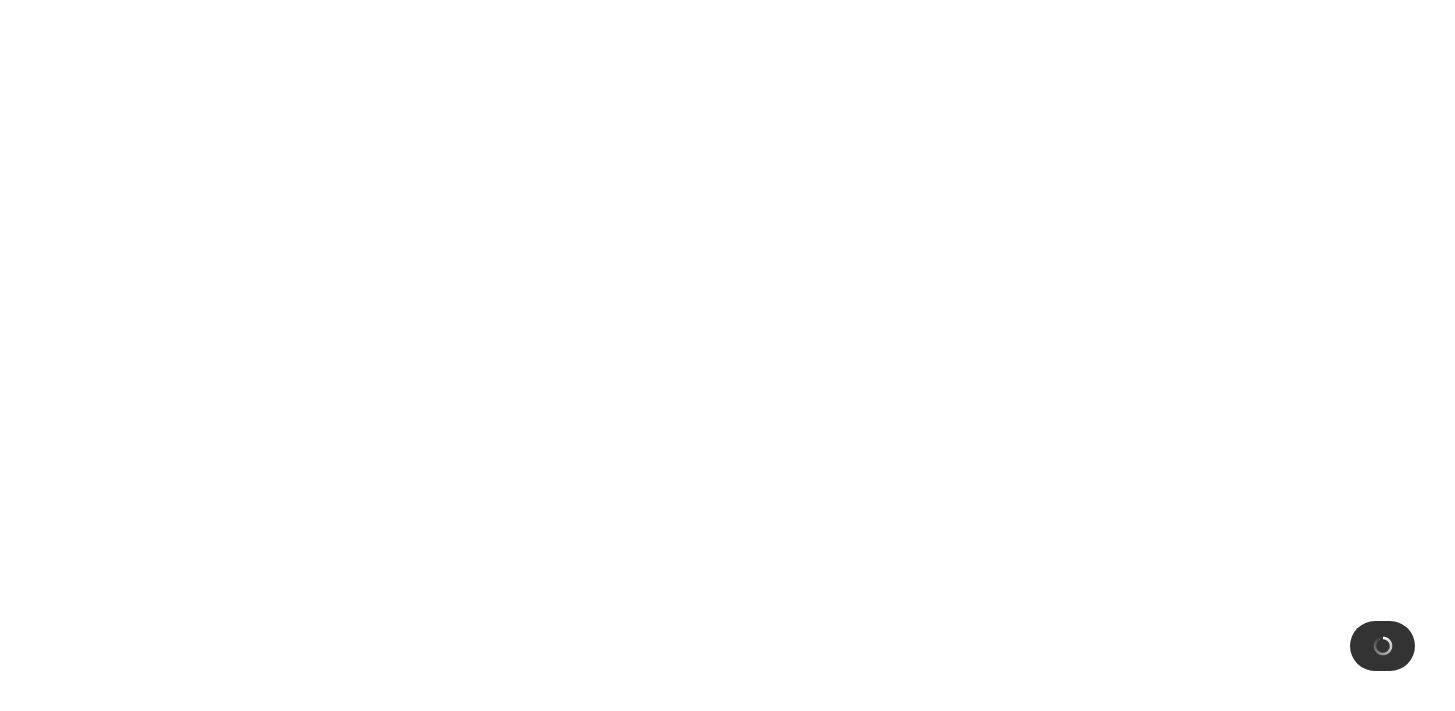 scroll, scrollTop: 0, scrollLeft: 0, axis: both 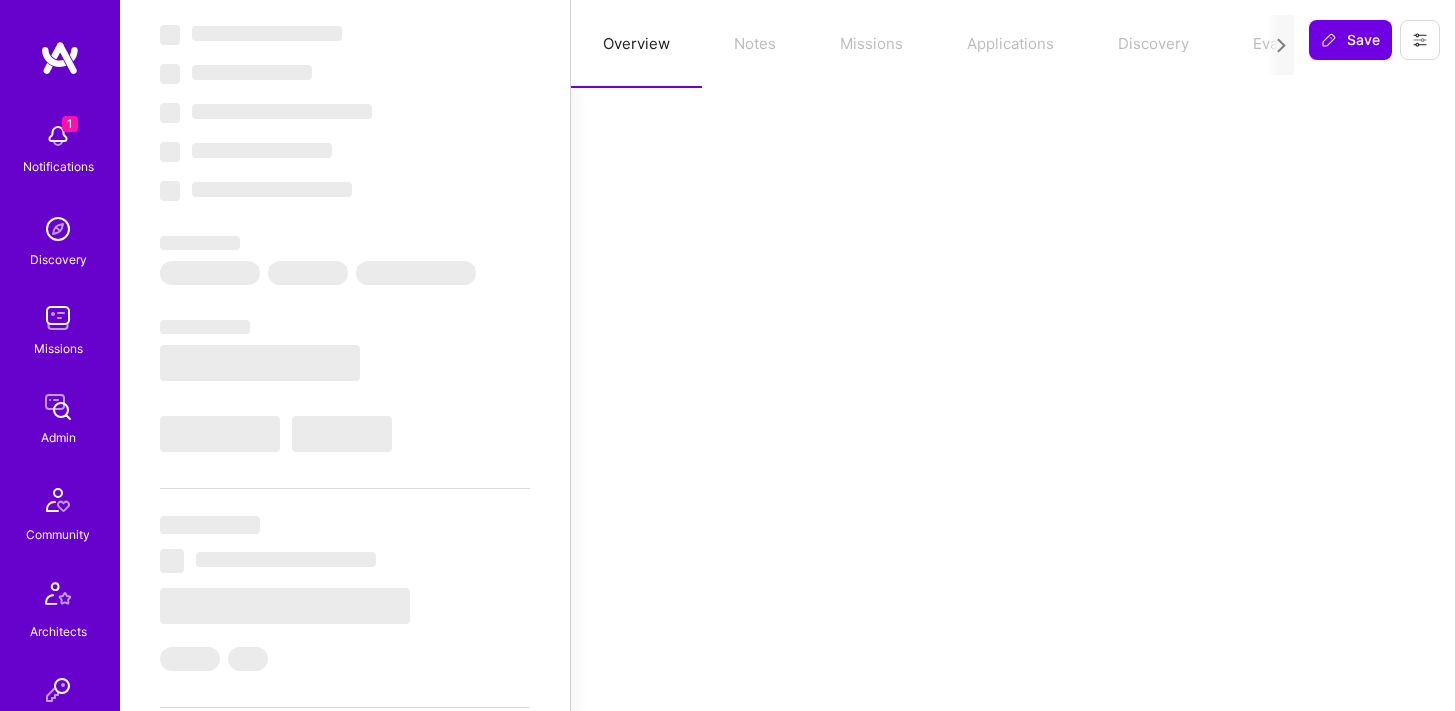 click on "Overview Notes Missions Applications Discovery Evaluation" at bounding box center [932, 44] 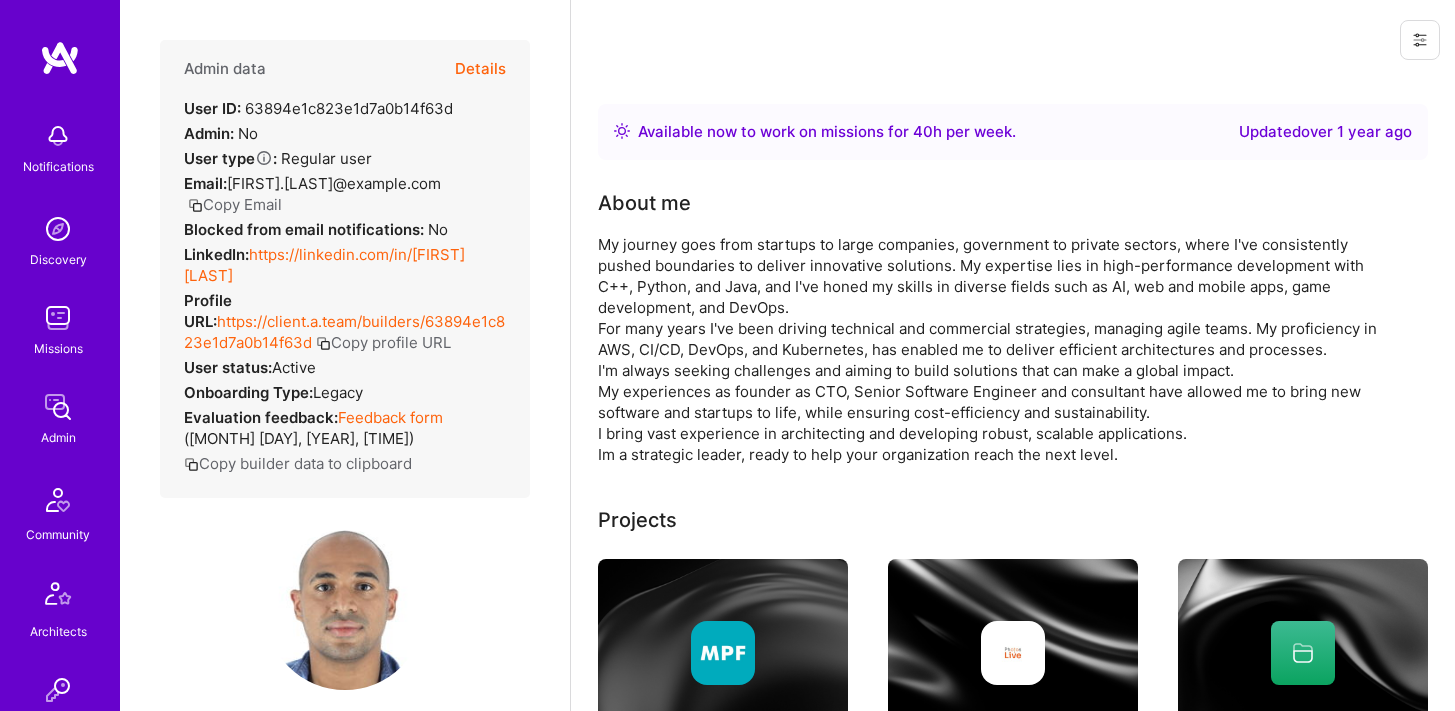 scroll, scrollTop: 0, scrollLeft: 0, axis: both 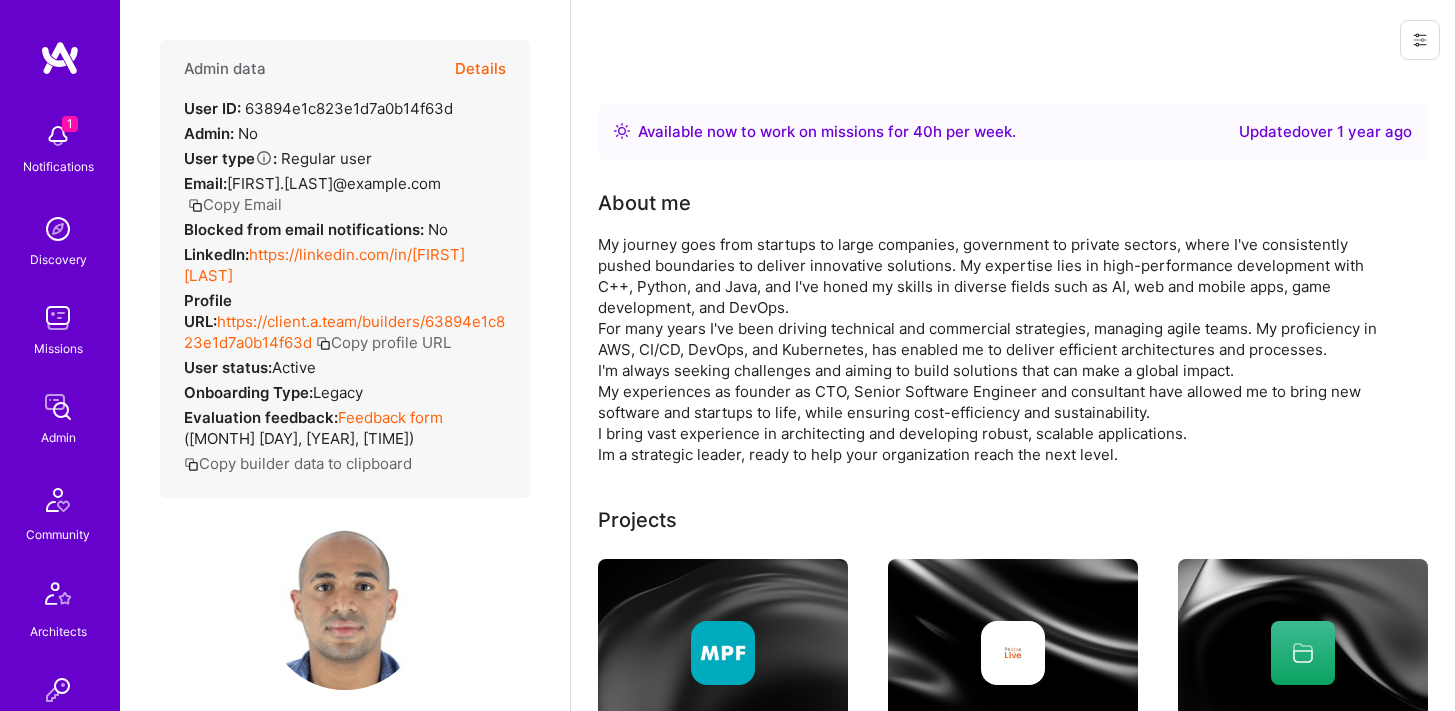 click on "Details" at bounding box center [480, 69] 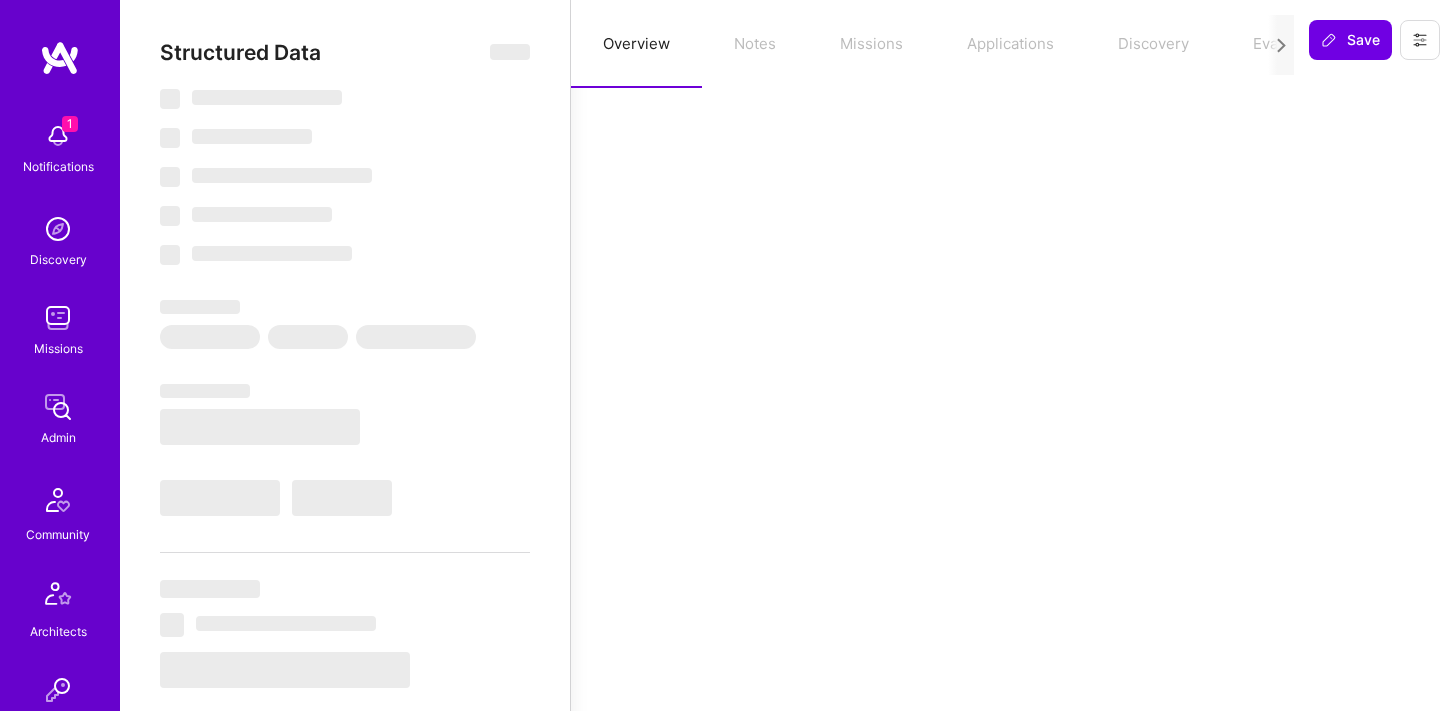select on "Right Now" 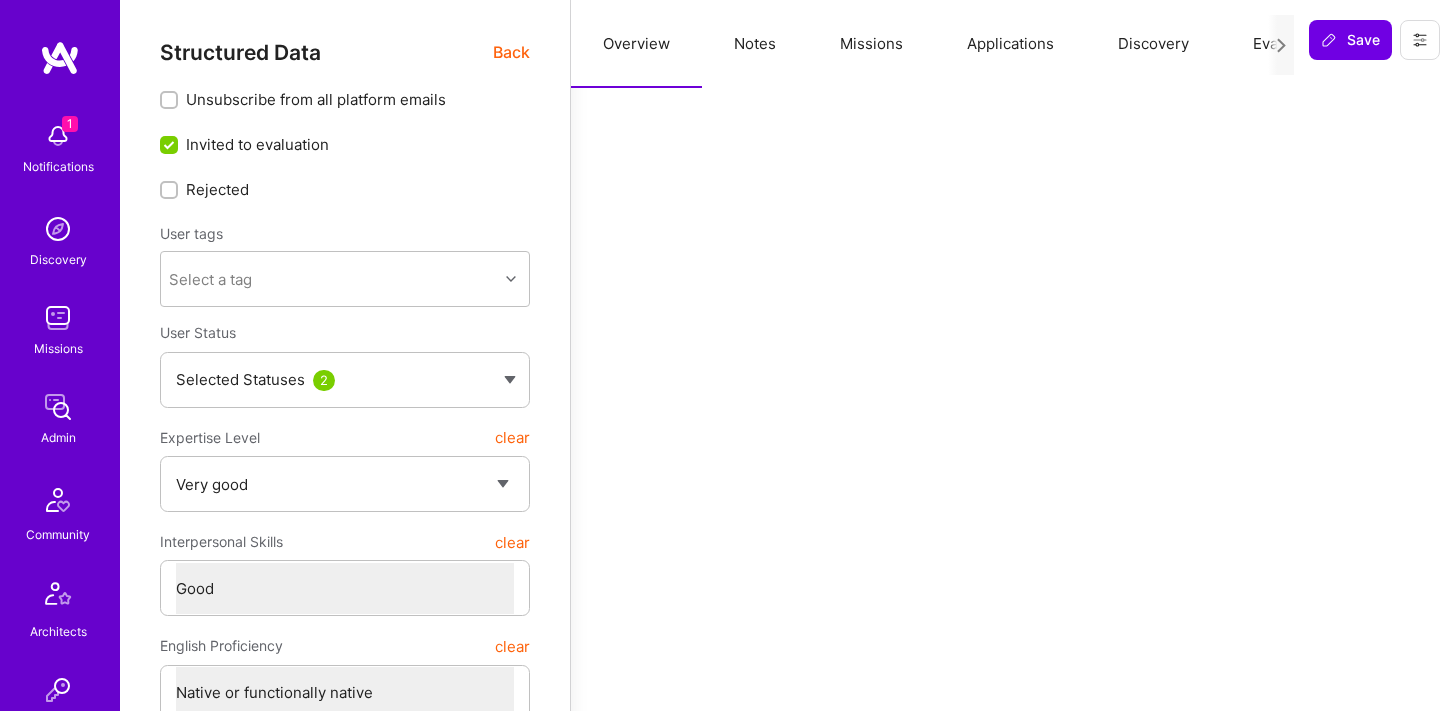 click on "Notes" at bounding box center [755, 44] 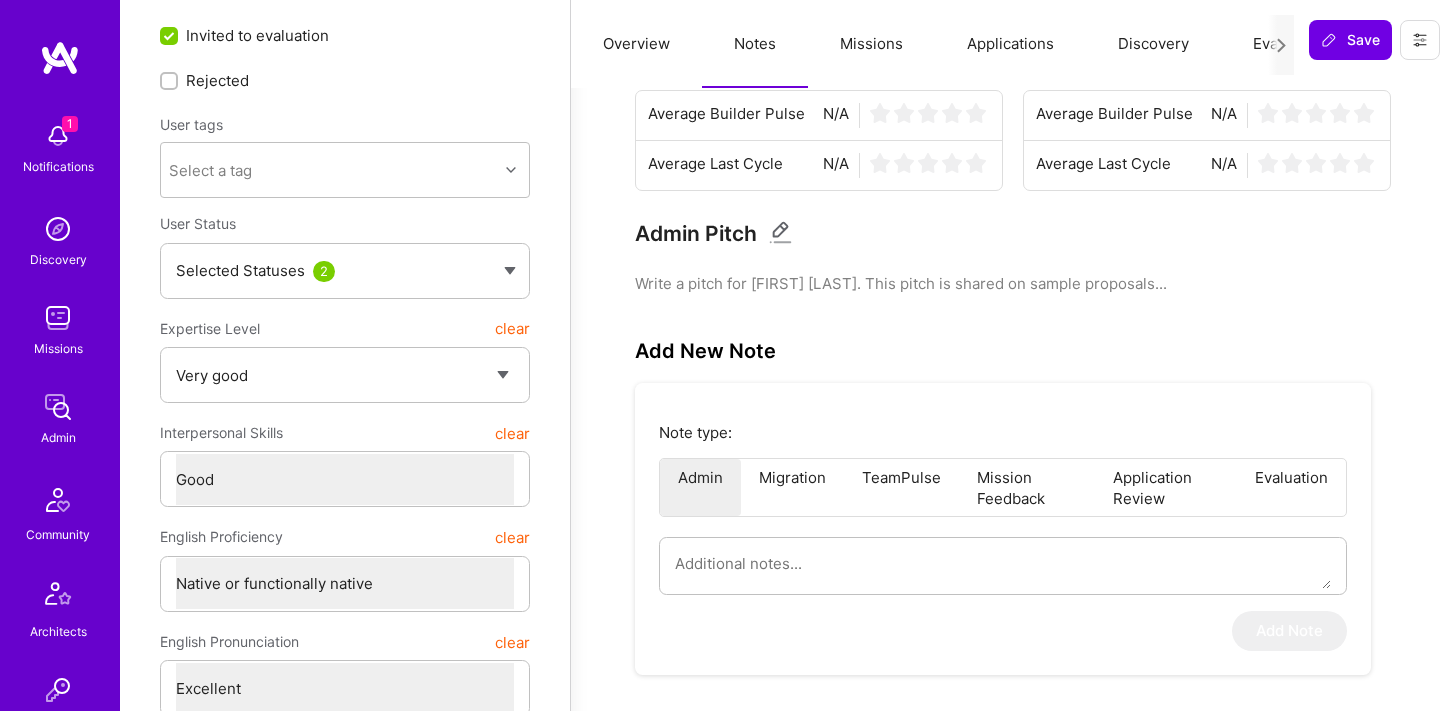 scroll, scrollTop: 0, scrollLeft: 0, axis: both 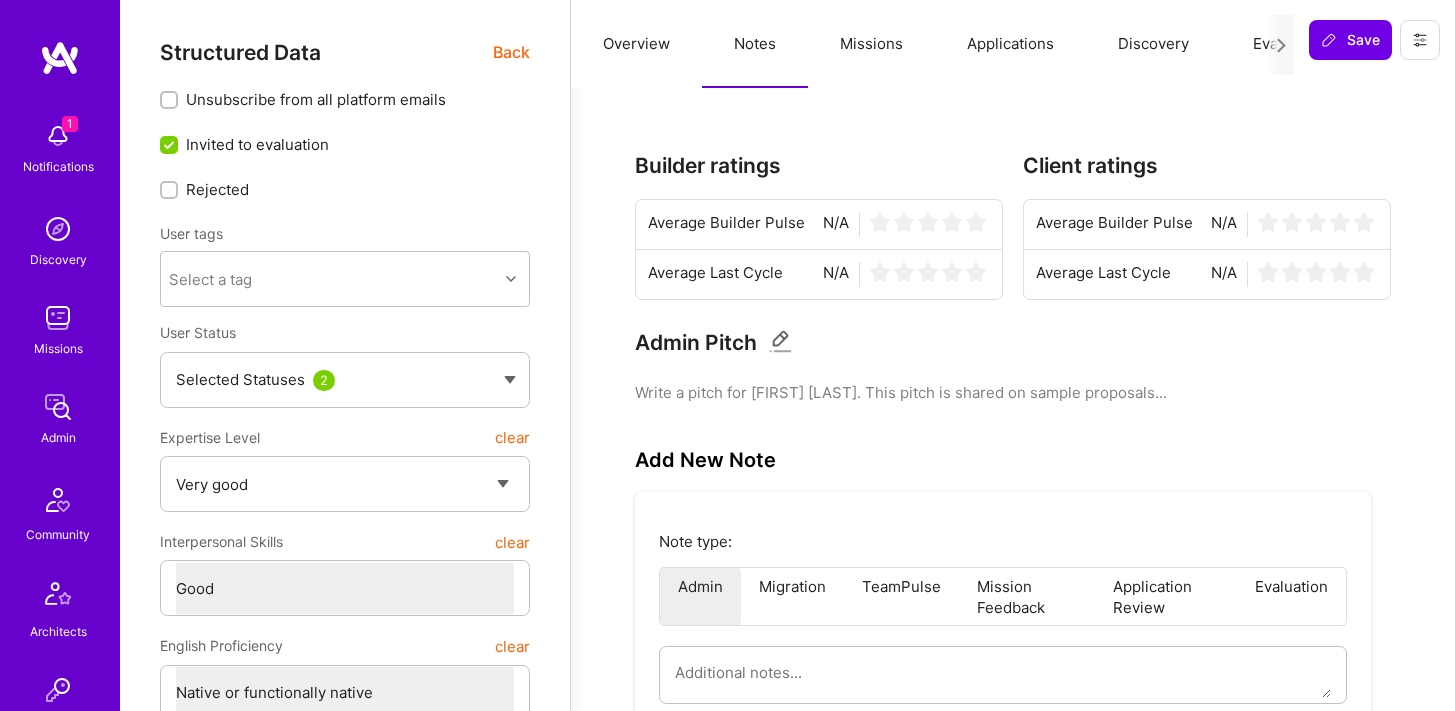click on "Back" at bounding box center [511, 52] 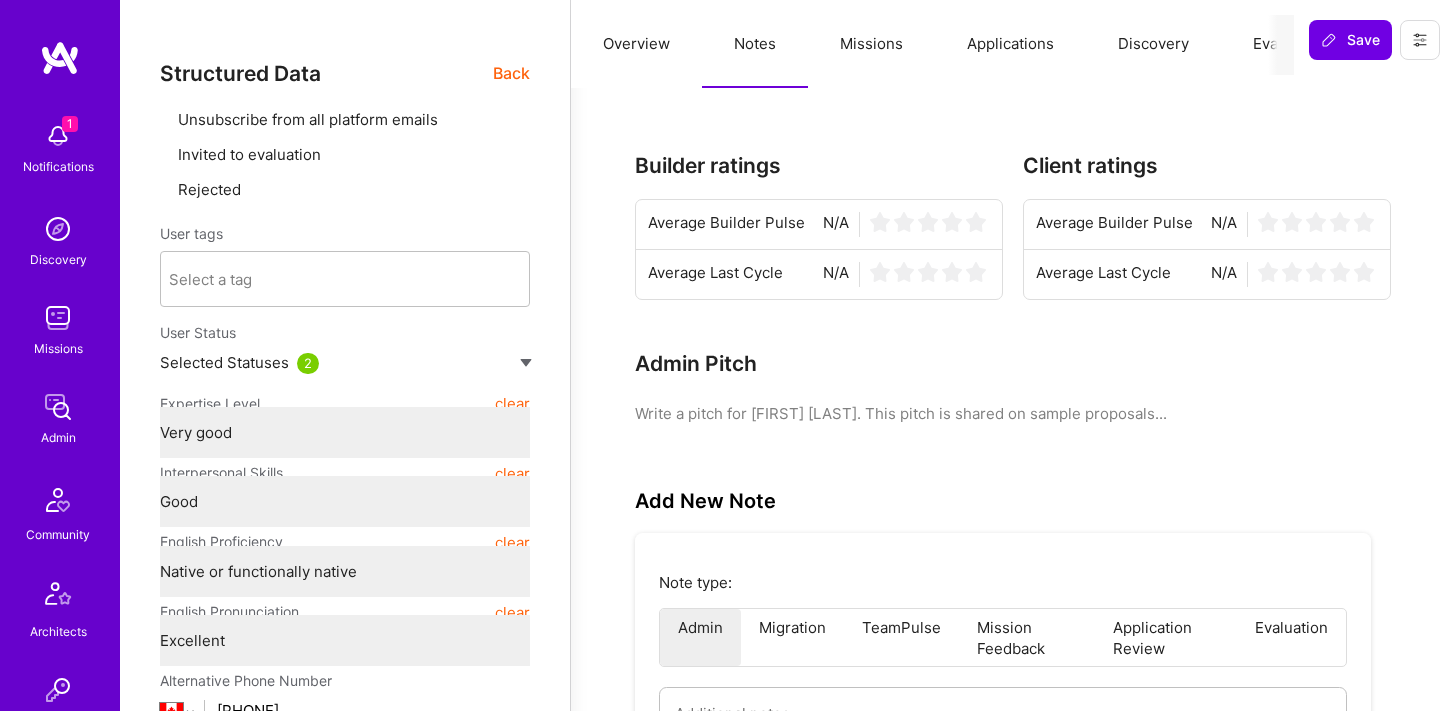type on "x" 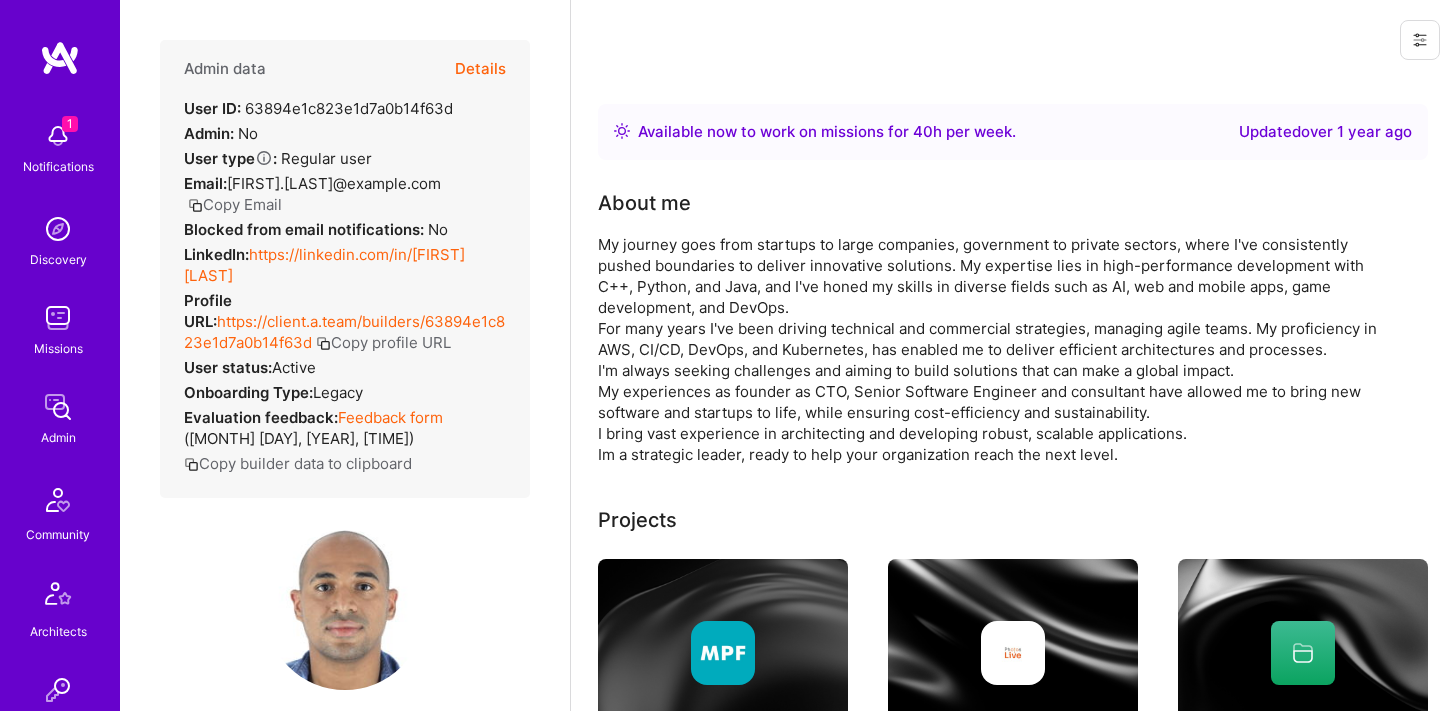 click on "Copy Email" at bounding box center [235, 204] 